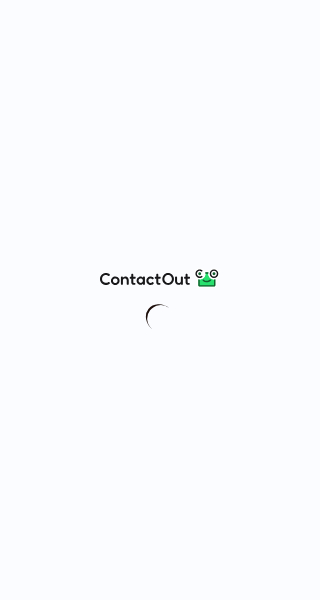 scroll, scrollTop: 0, scrollLeft: 0, axis: both 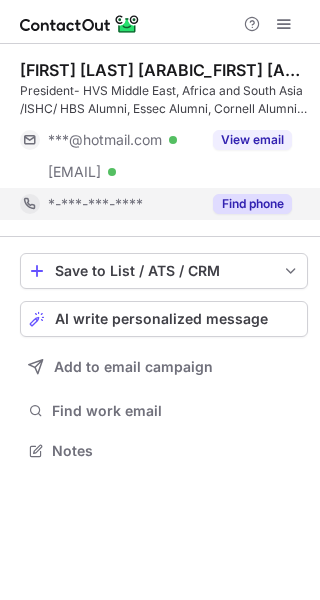click on "Find phone" at bounding box center (252, 204) 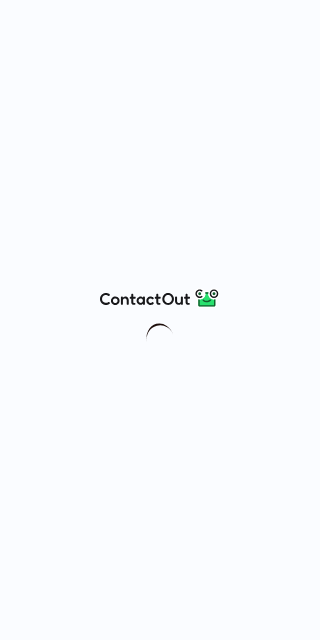 scroll, scrollTop: 0, scrollLeft: 0, axis: both 